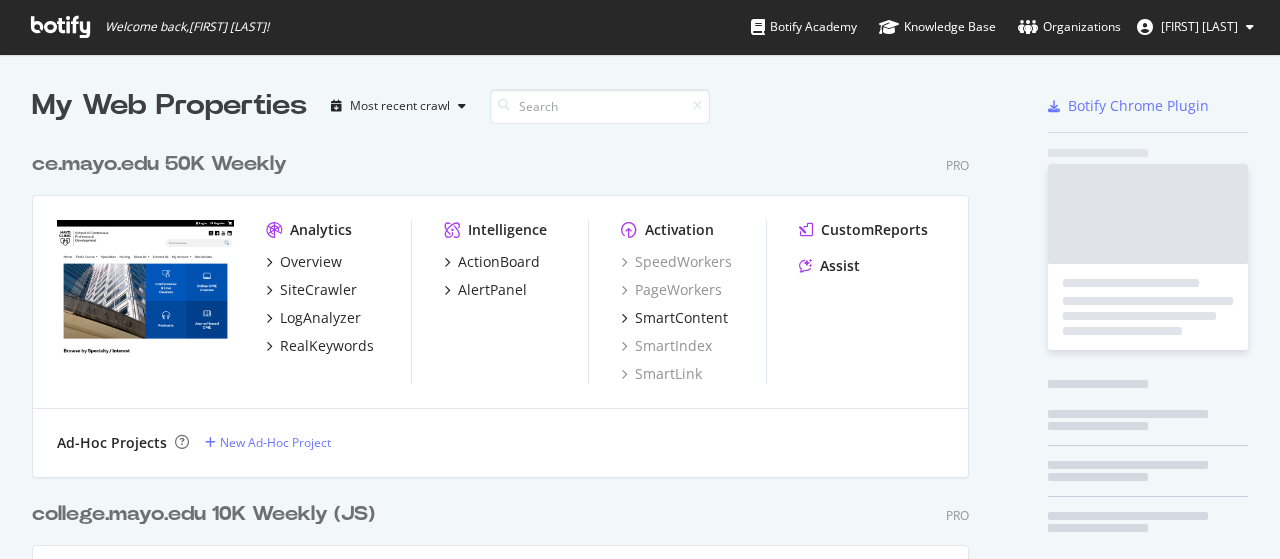 scroll, scrollTop: 0, scrollLeft: 0, axis: both 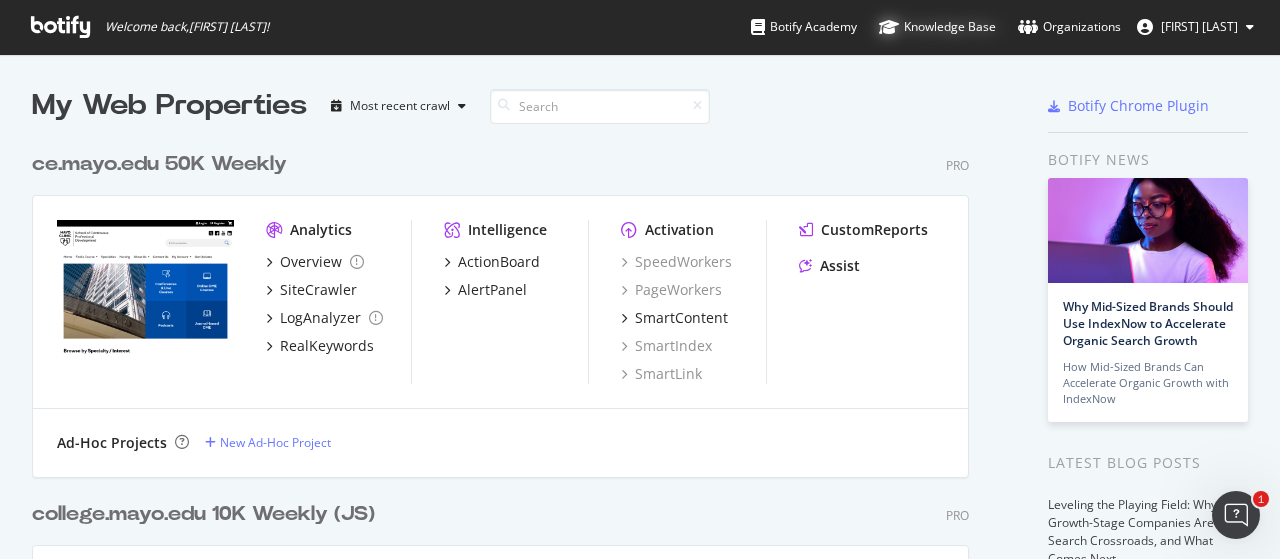 click on "Knowledge Base" at bounding box center (937, 27) 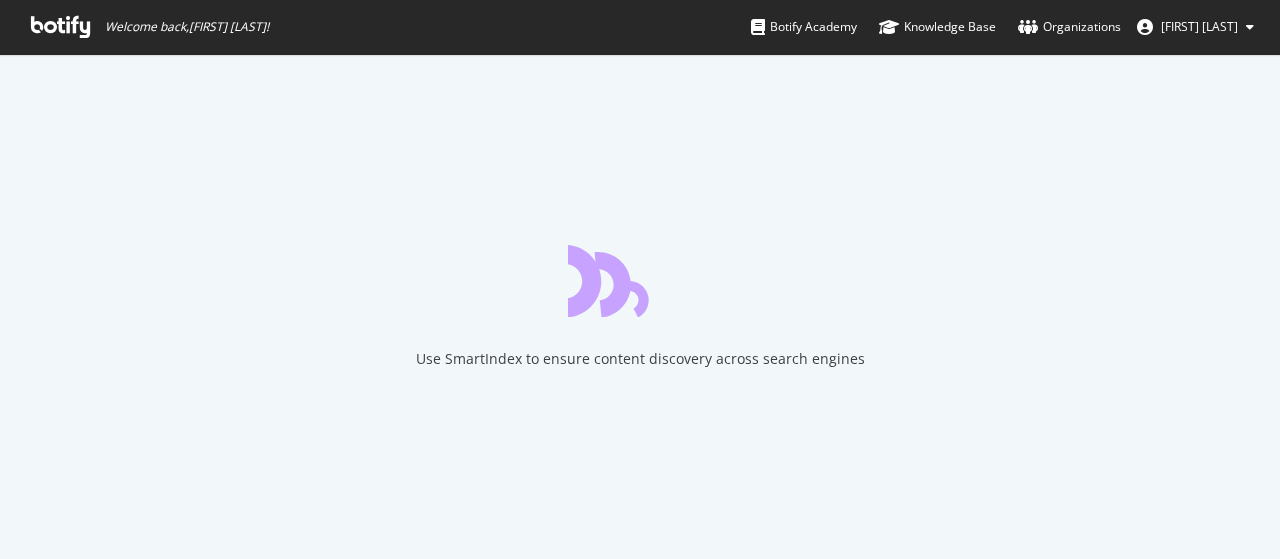 scroll, scrollTop: 0, scrollLeft: 0, axis: both 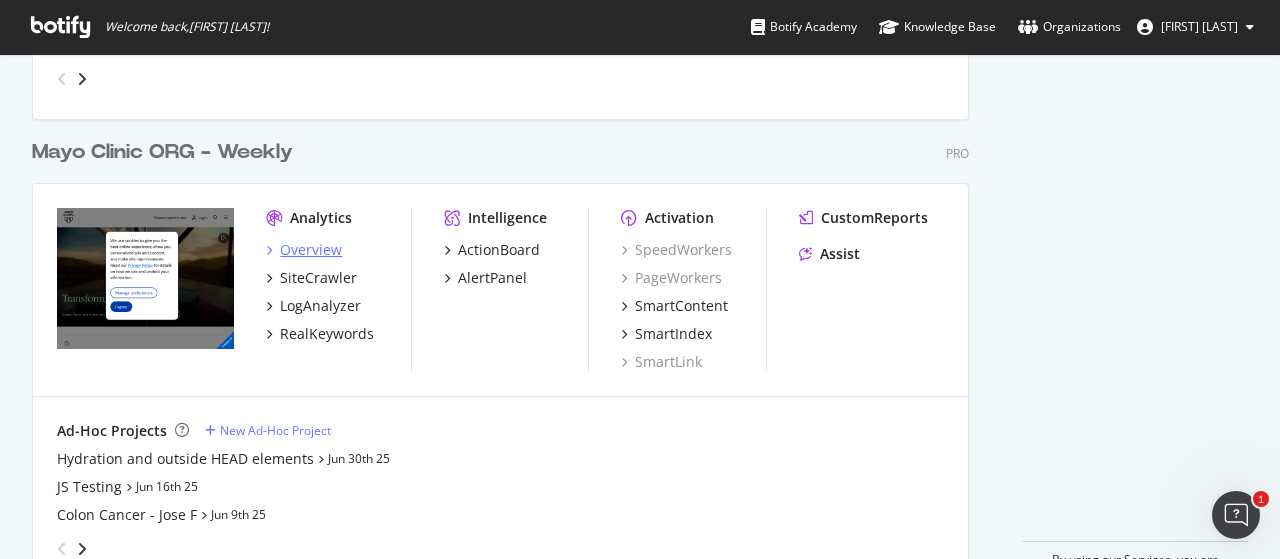 click on "Overview" at bounding box center [311, 250] 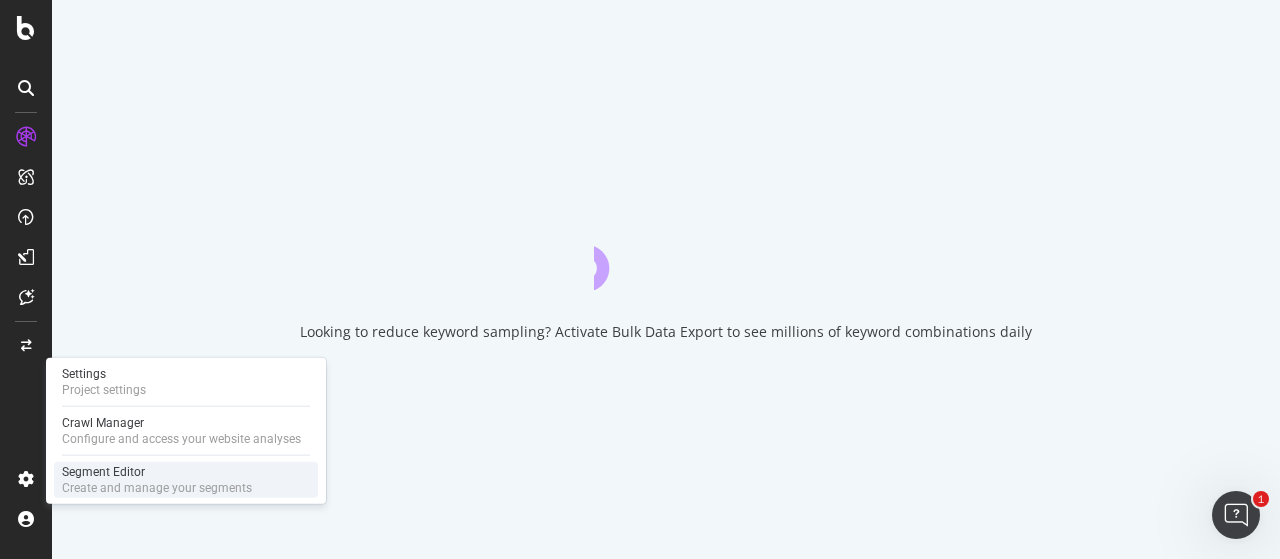 click on "Segment Editor" at bounding box center (157, 472) 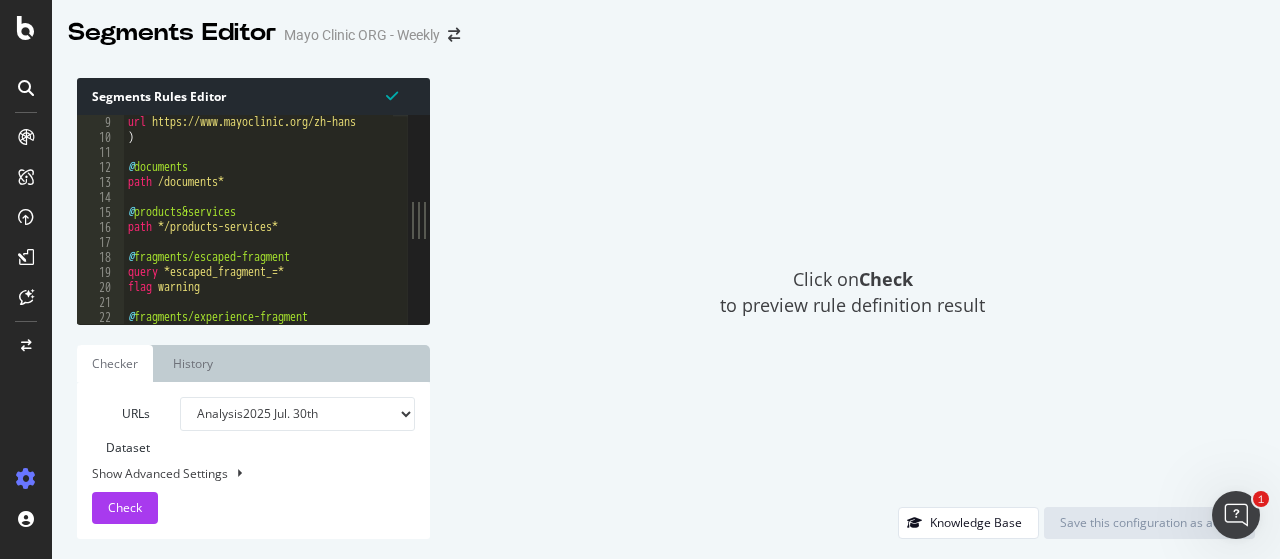 scroll, scrollTop: 110, scrollLeft: 0, axis: vertical 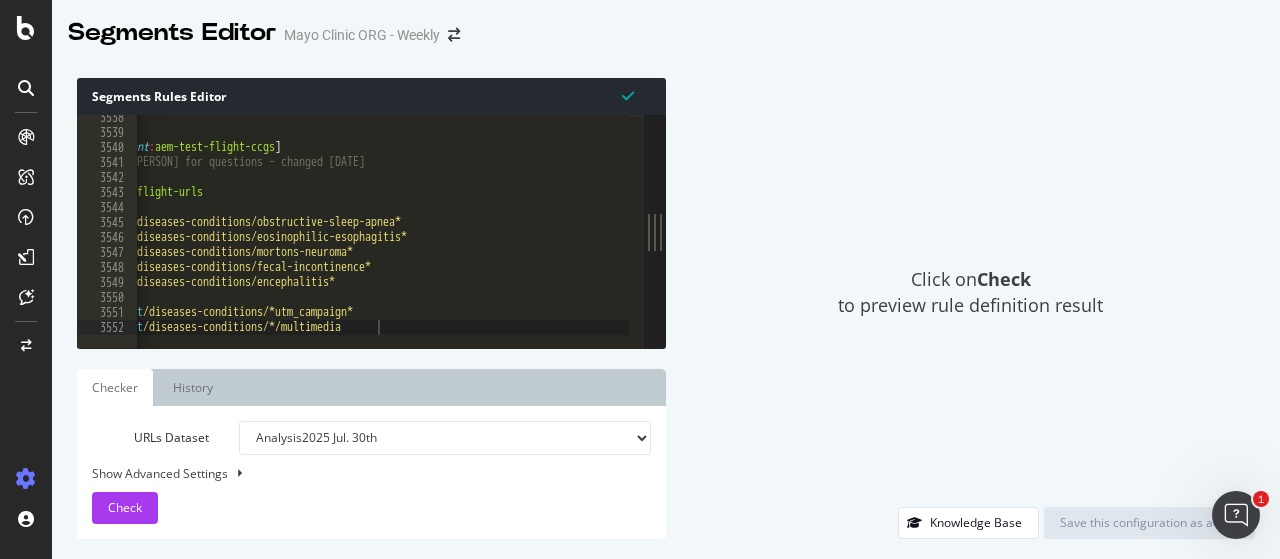 drag, startPoint x: 428, startPoint y: 216, endPoint x: 888, endPoint y: 277, distance: 464.02695 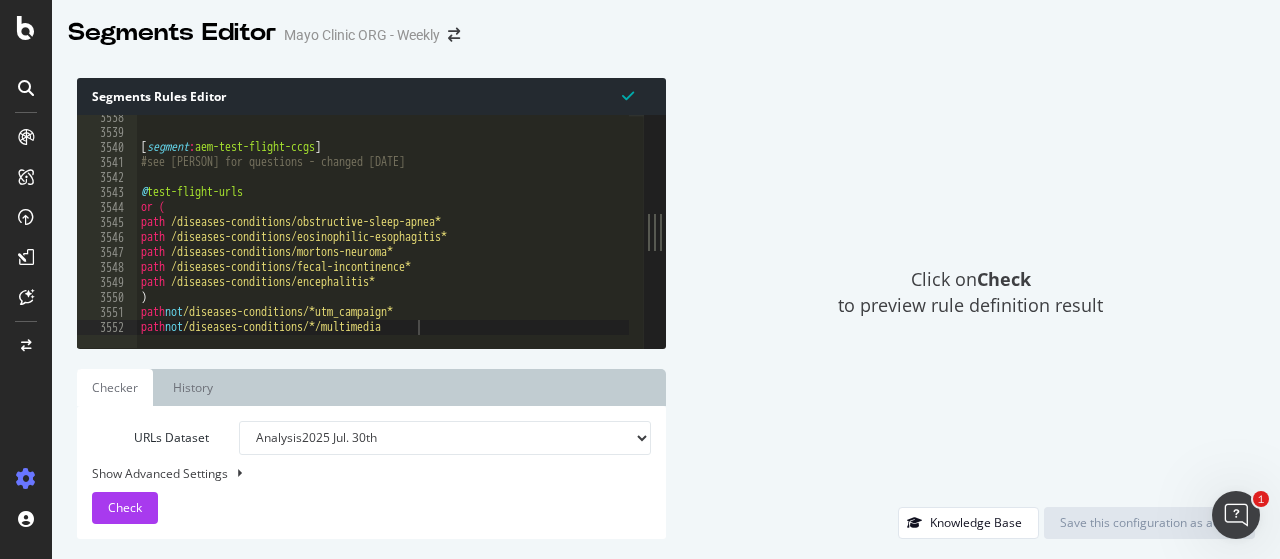 click at bounding box center [628, 96] 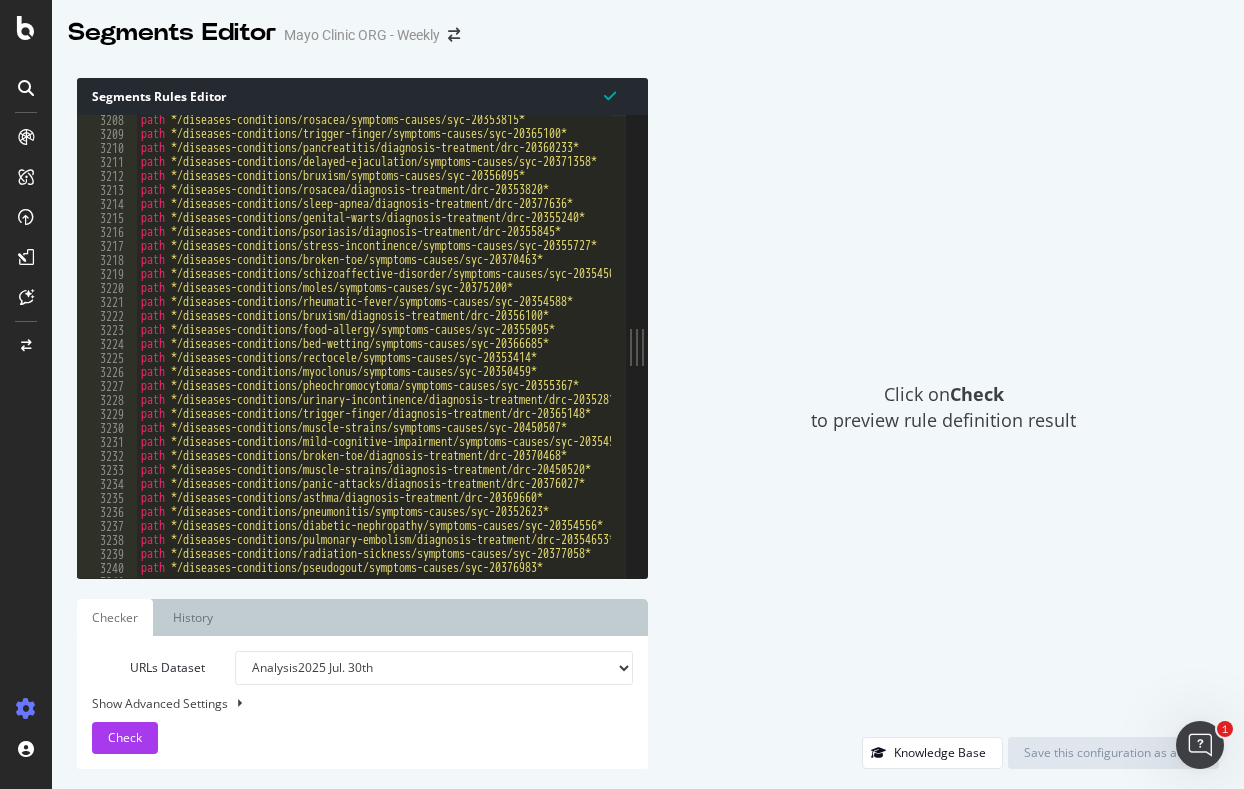 scroll, scrollTop: 29270, scrollLeft: 0, axis: vertical 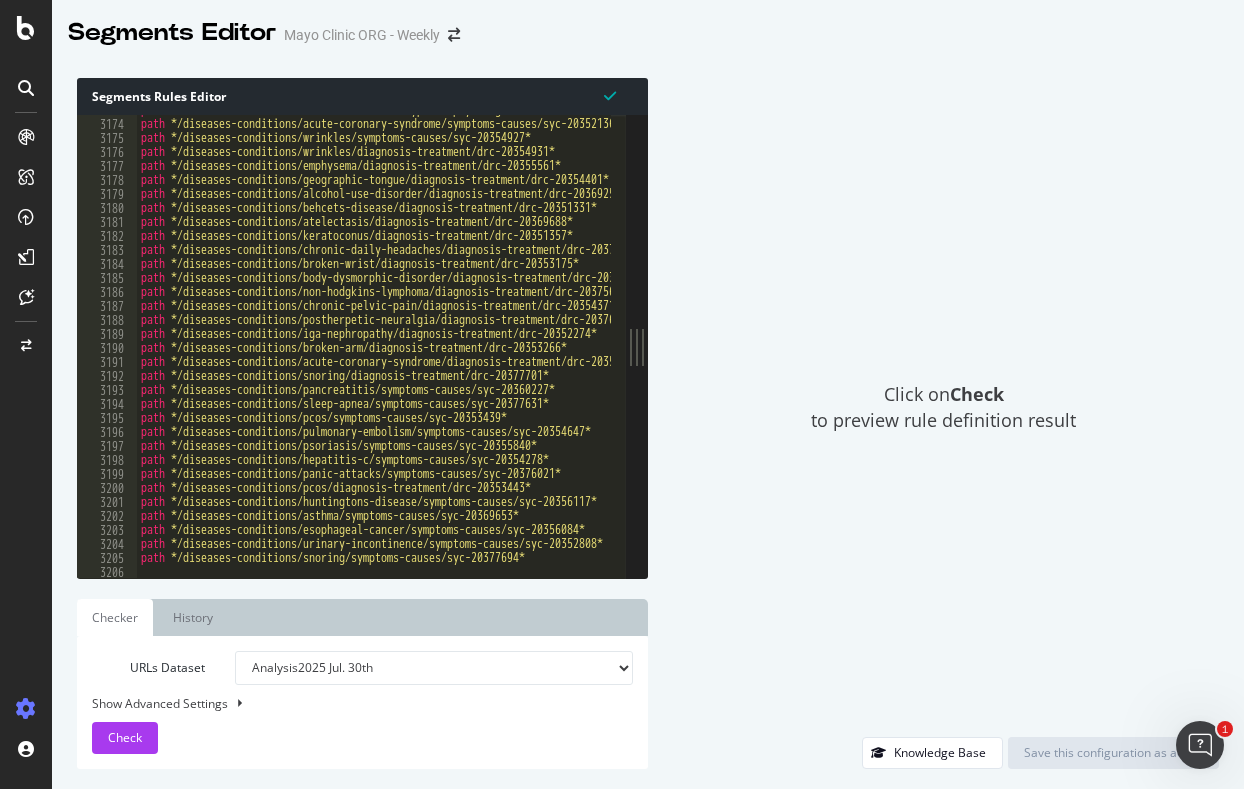type on "path */diseases-conditions/broken-wrist/diagnosis-treatment/drc-20353175*" 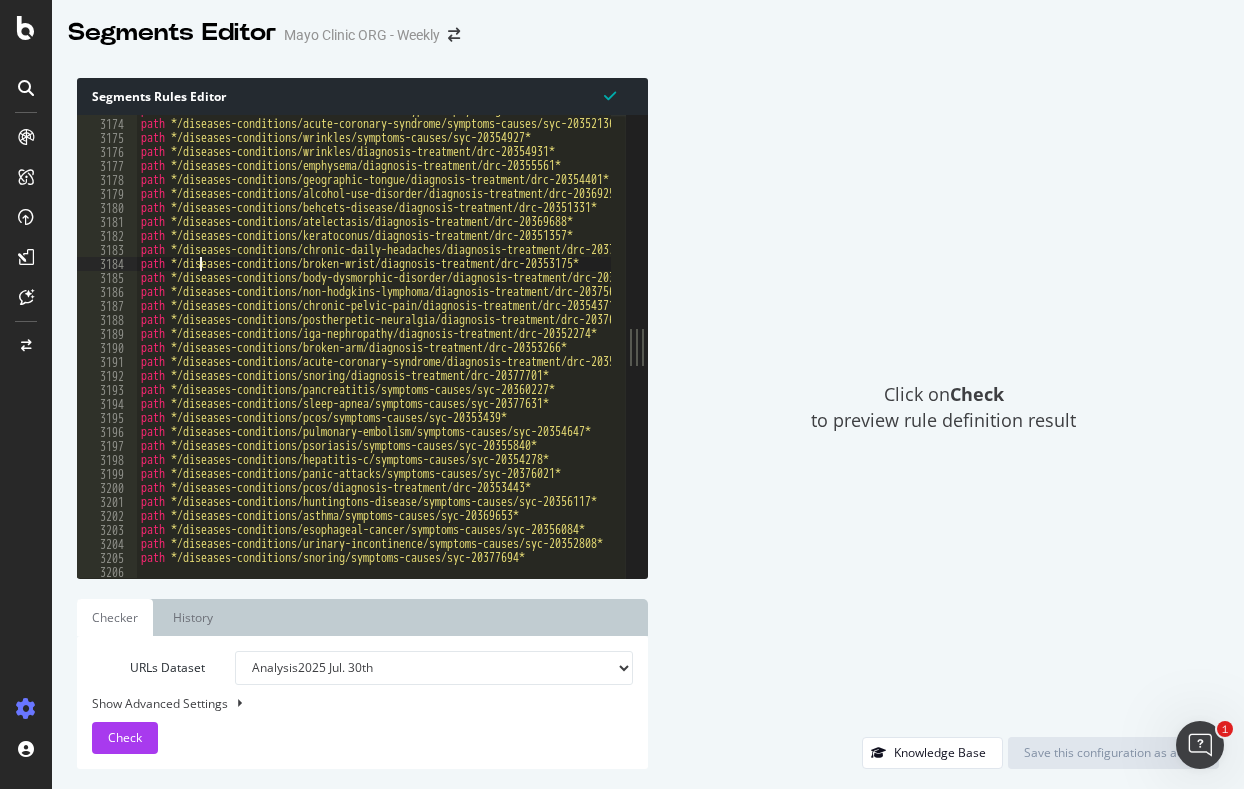 click on "path */diseases-conditions/left-ventricular-hypertrophy/diagnosis-treatment/drc-20374319* path */diseases-conditions/acute-coronary-syndrome/symptoms-causes/syc-20352136* path */diseases-conditions/wrinkles/symptoms-causes/syc-20354927* path */diseases-conditions/wrinkles/diagnosis-treatment/drc-20354931* path */diseases-conditions/emphysema/diagnosis-treatment/drc-20355561* path */diseases-conditions/geographic-tongue/diagnosis-treatment/drc-20354401* path */diseases-conditions/alcohol-use-disorder/diagnosis-treatment/drc-20369250* path */diseases-conditions/behcets-disease/diagnosis-treatment/drc-20351331* path */diseases-conditions/atelectasis/diagnosis-treatment/drc-20369688* path */diseases-conditions/keratoconus/diagnosis-treatment/drc-20351357* path */diseases-conditions/chronic-daily-headaches/diagnosis-treatment/drc-20370897* path */diseases-conditions/broken-wrist/diagnosis-treatment/drc-20353175* path path path path path path path path path path path" at bounding box center [810, 341] 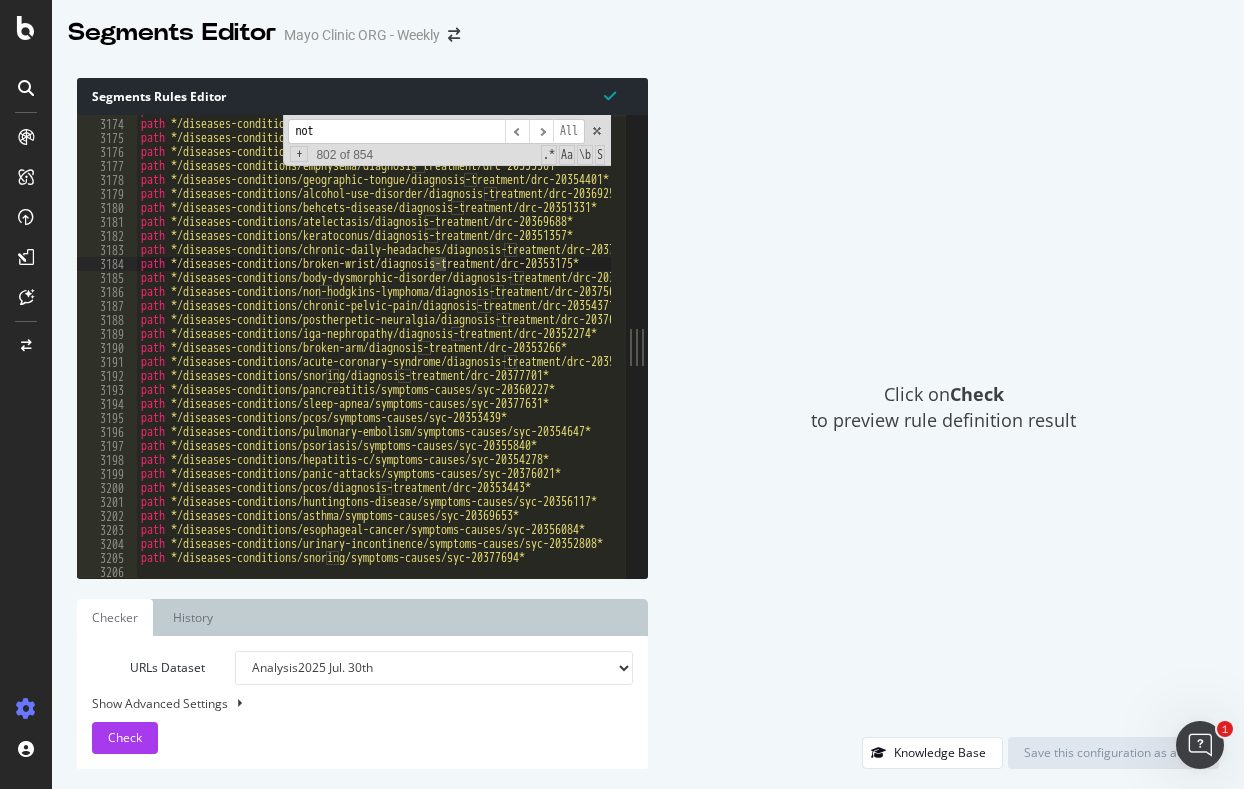 scroll, scrollTop: 32320, scrollLeft: 0, axis: vertical 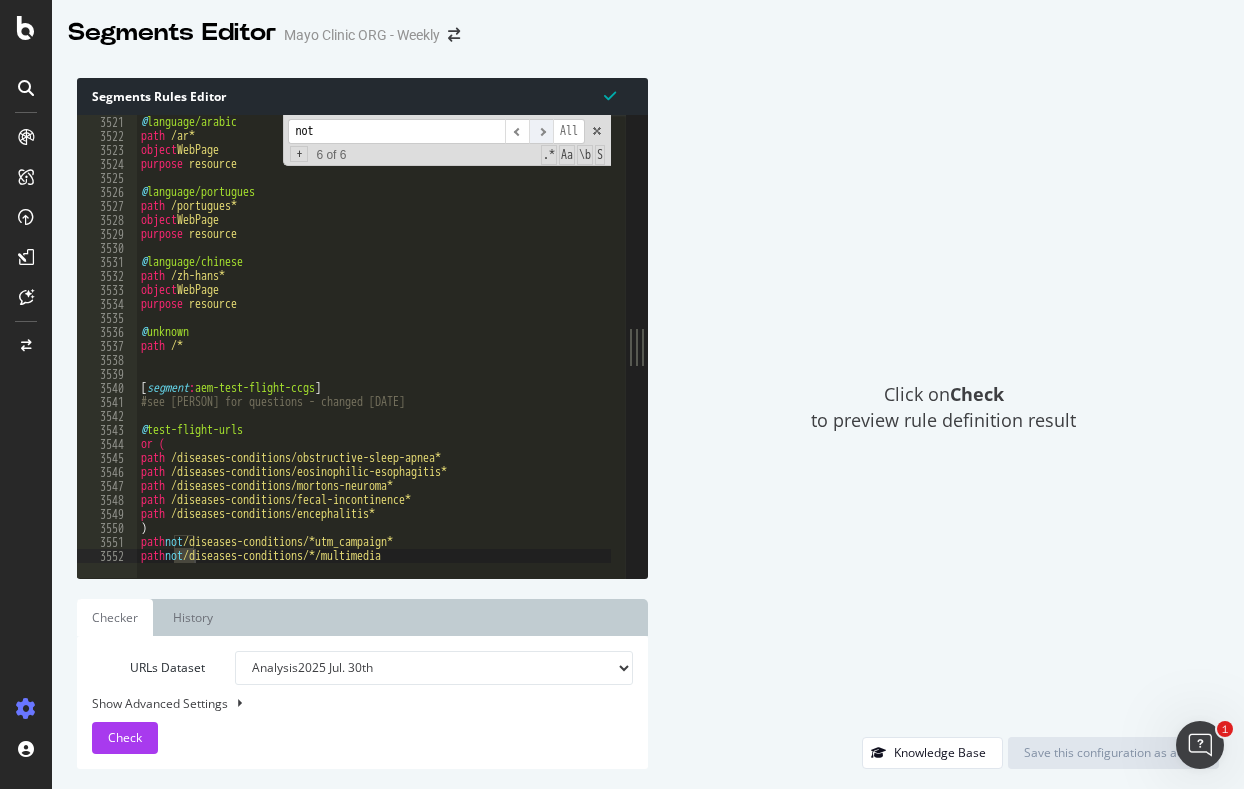 type on "not" 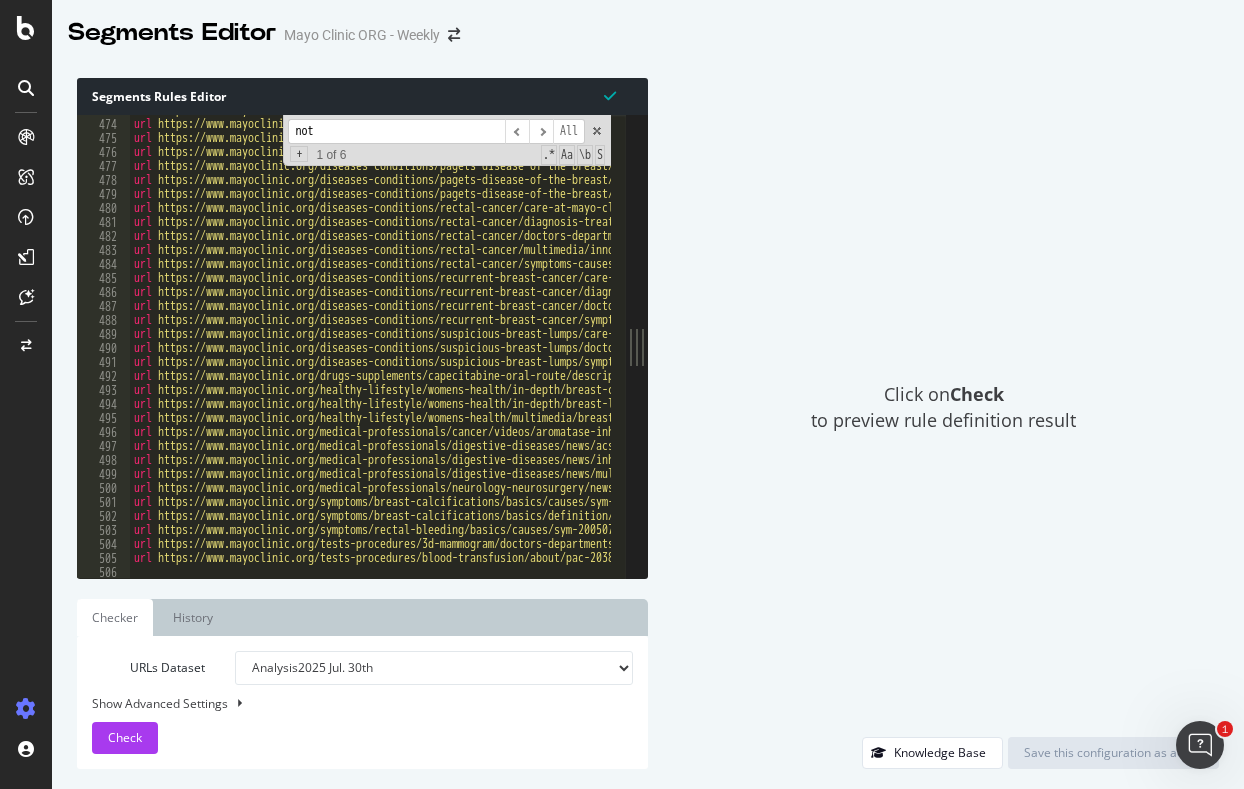 scroll, scrollTop: 4718, scrollLeft: 0, axis: vertical 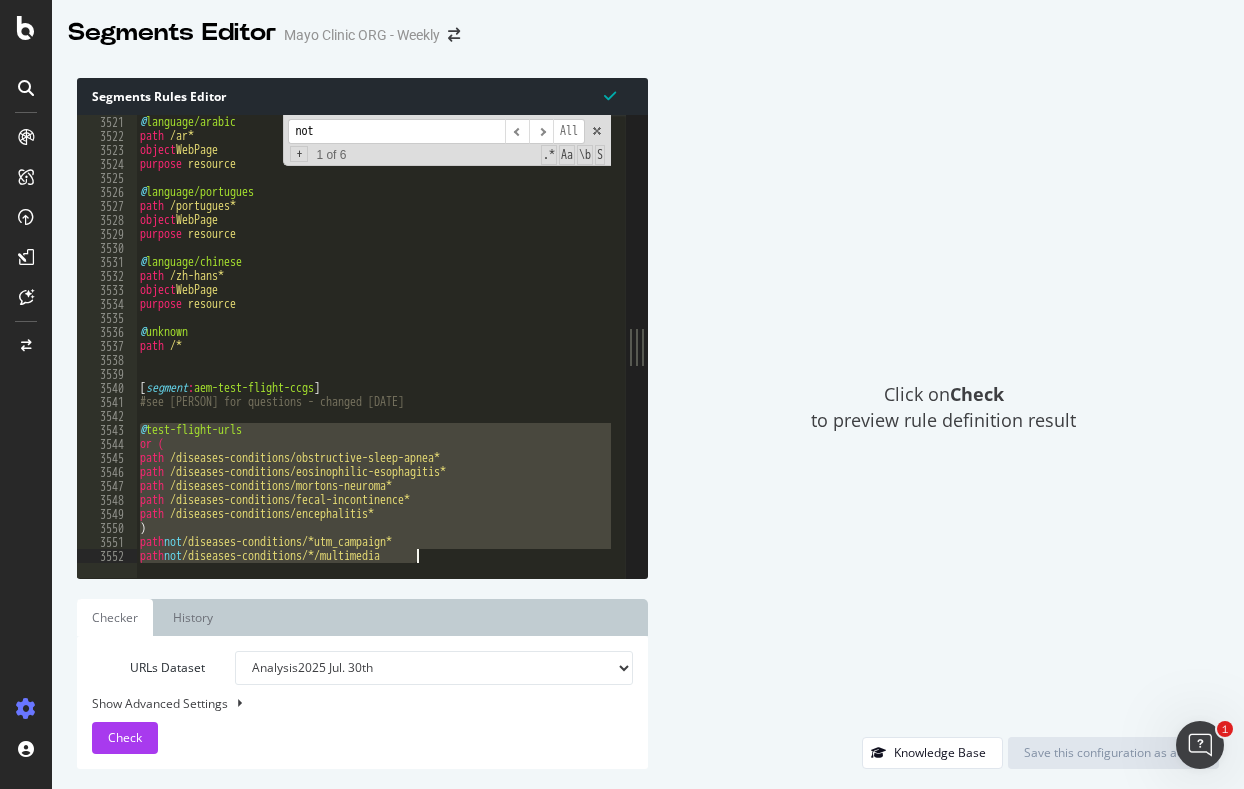 drag, startPoint x: 143, startPoint y: 428, endPoint x: 420, endPoint y: 565, distance: 309.0275 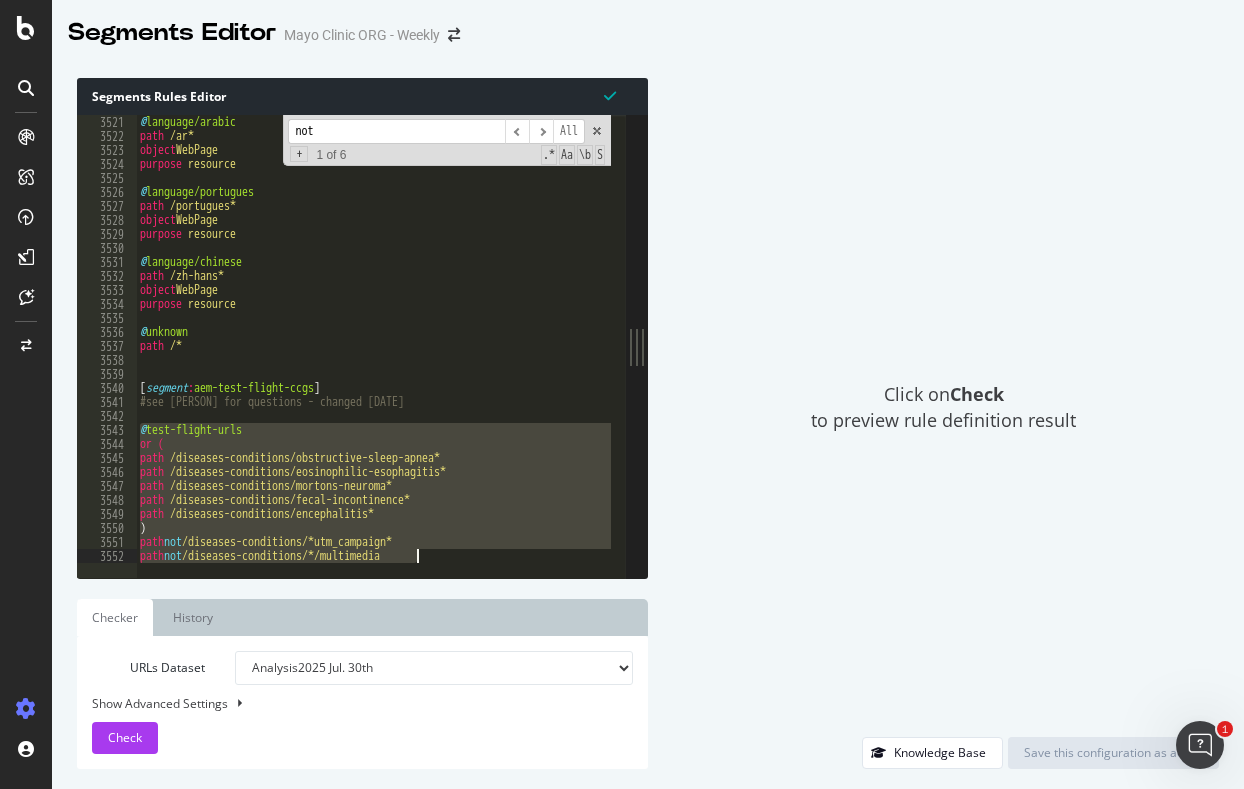 click on "@test-flight-urls 3521 3522 3523 3524 3525 3526 3527 3528 3529 3530 3531 3532 3533 3534 3535 3536 3537 3538 3539 3540 3541 3542 3543 3544 3545 3546 3547 3548 3549 3550 3551 3552 @ language/arabic path   /ar* object  WebPage purpose   resource @ language/portugues path   /portugues* object  WebPage purpose   resource @ language/chinese path   /zh-hans* object  WebPage purpose   resource @ unknown path   /* [ segment : aem-test-flight-ccgs ] #see [PERSON] for questions - changed [DATE] @ test-flight-urls or   ( path   /diseases-conditions/obstructive-sleep-apnea* path   /diseases-conditions/eosinophilic-esophagitis* path   /diseases-conditions/mortons-neuroma* path   /diseases-conditions/fecal-incontinence* path   /diseases-conditions/encephalitis* ) path  not  /diseases-conditions/*utm_campaign* path  not  /diseases-conditions/*/multimedia not ​ ​ All Replace All + 1 of 6 .* Aa \b S" at bounding box center [351, 346] 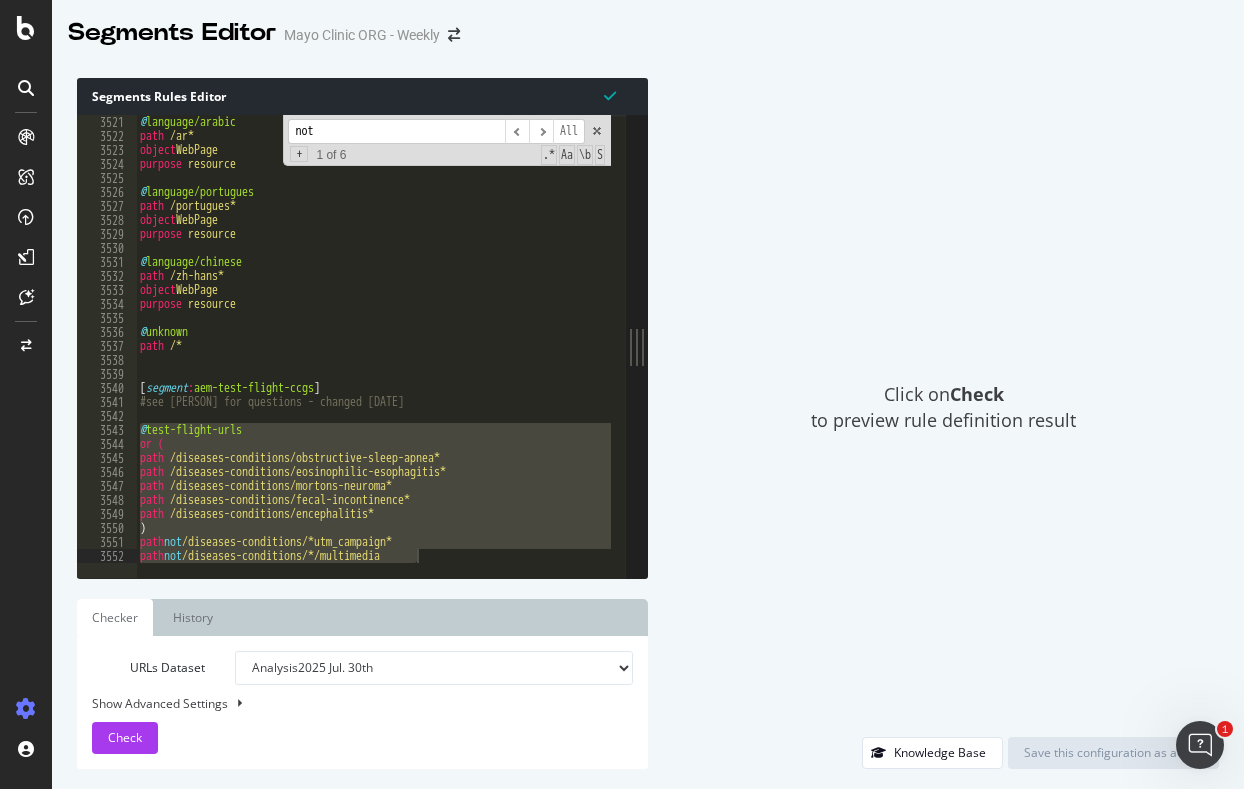click on "not" at bounding box center [396, 131] 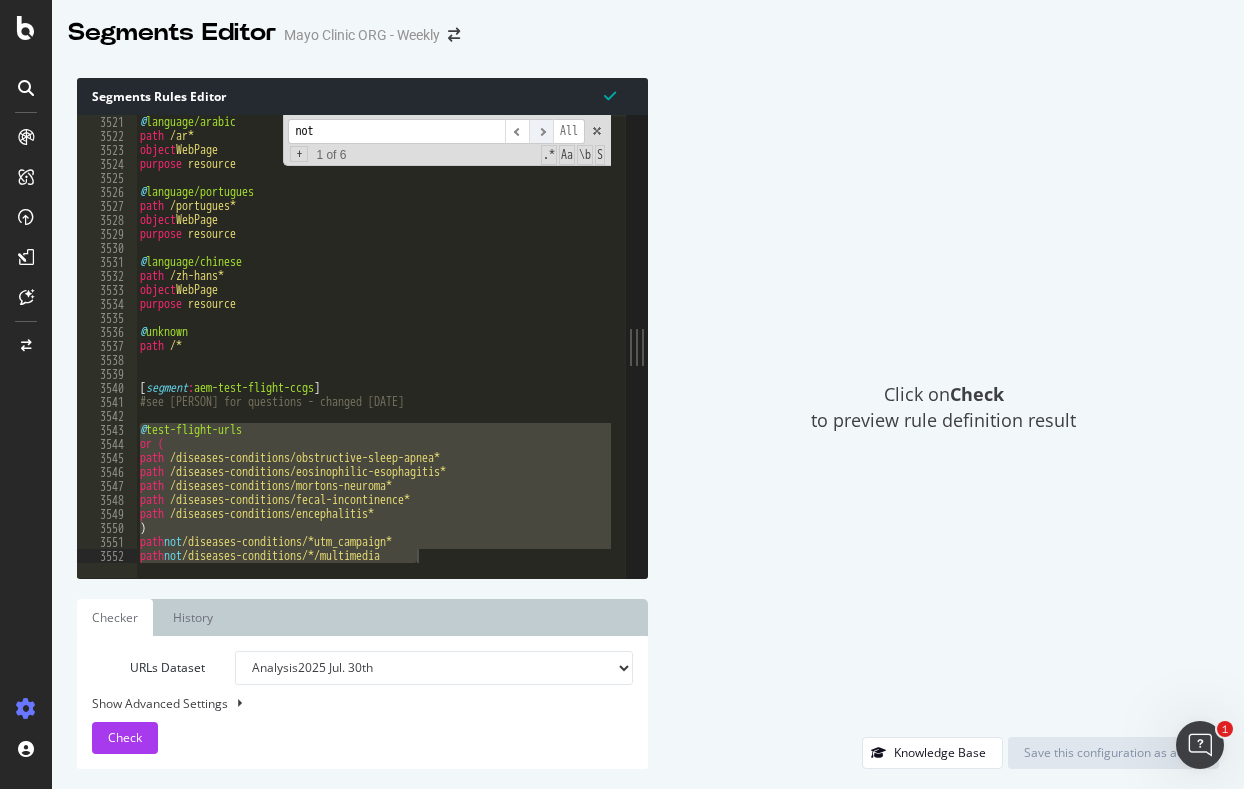 click on "​" at bounding box center (541, 131) 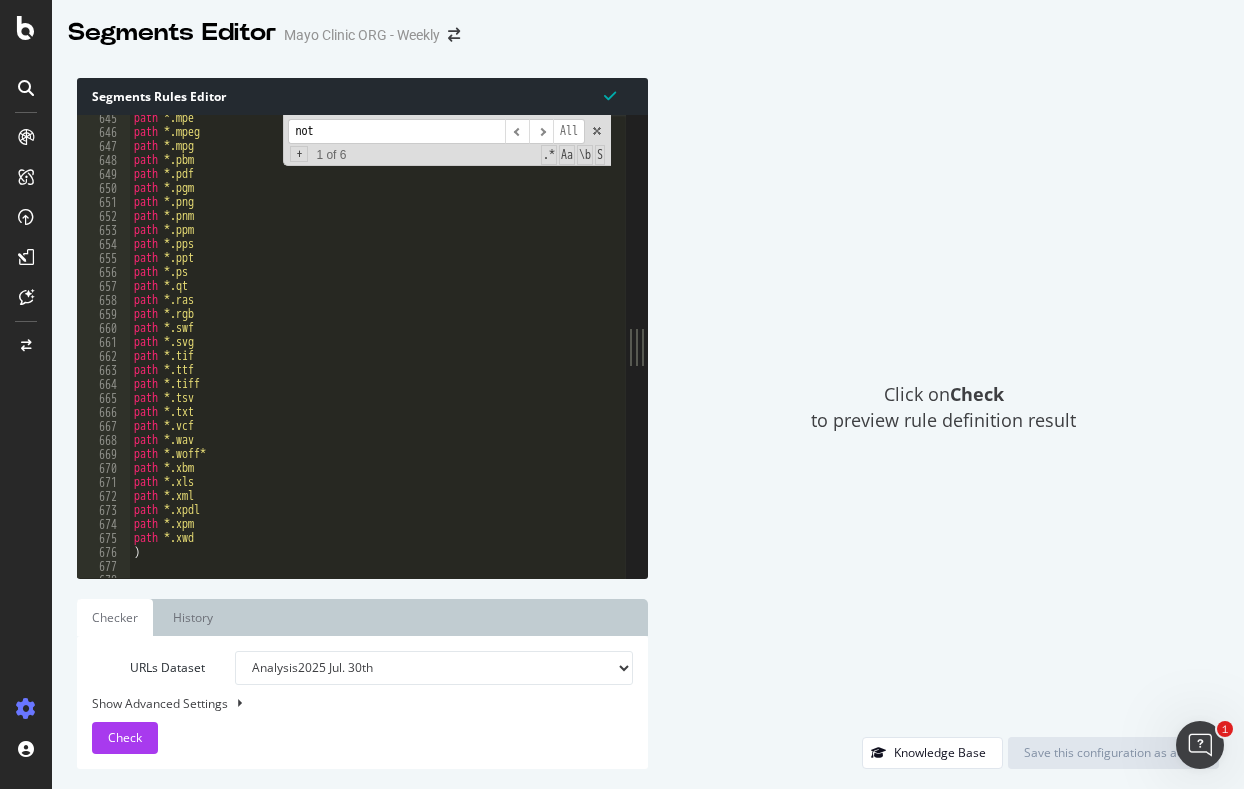 scroll, scrollTop: 6023, scrollLeft: 0, axis: vertical 